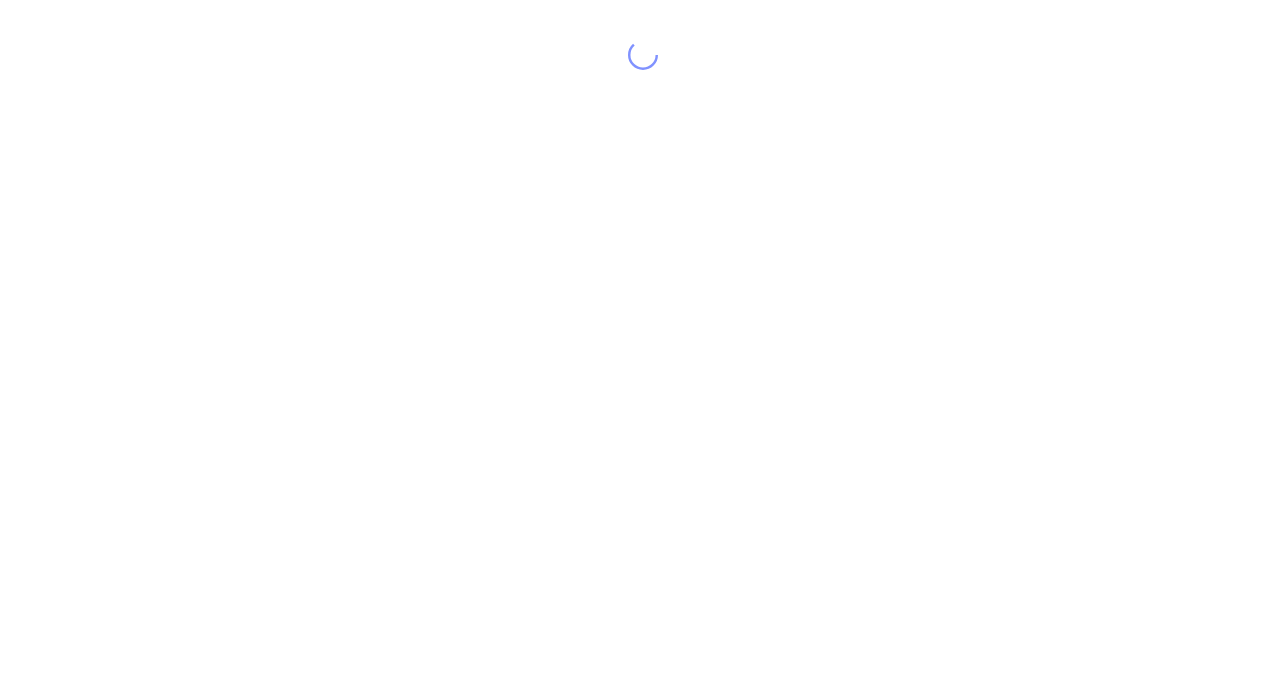 scroll, scrollTop: 0, scrollLeft: 0, axis: both 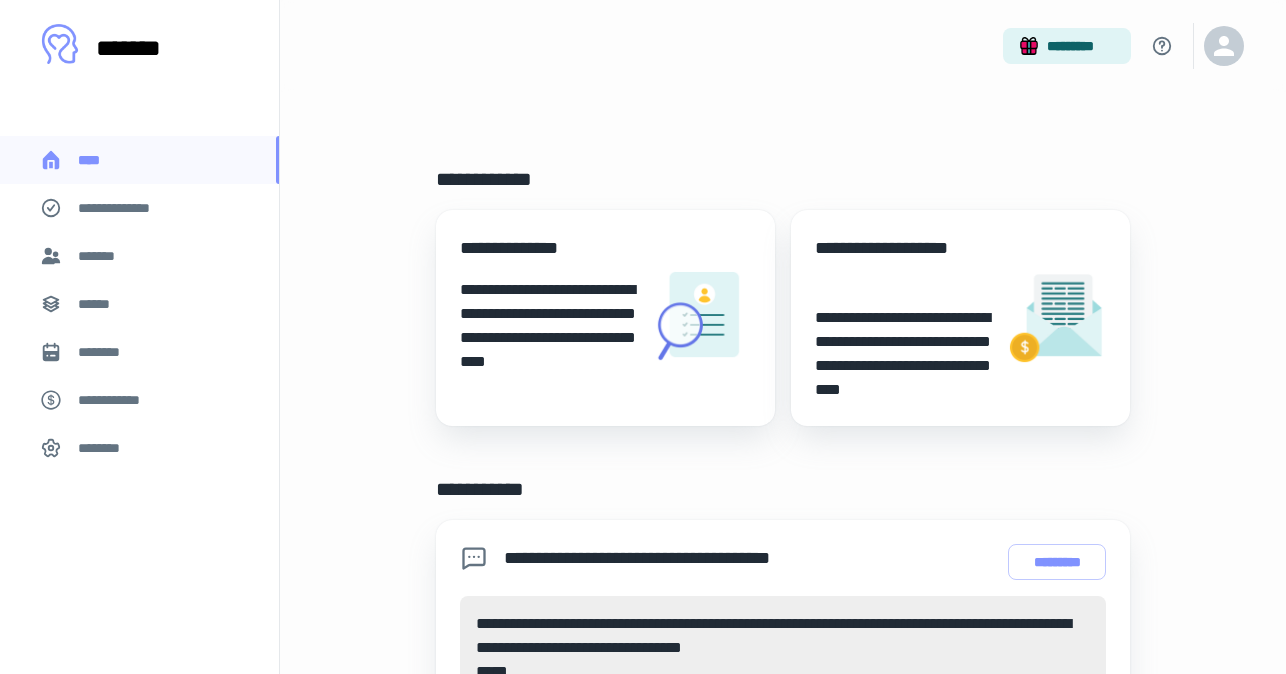 click on "**********" at bounding box center [139, 208] 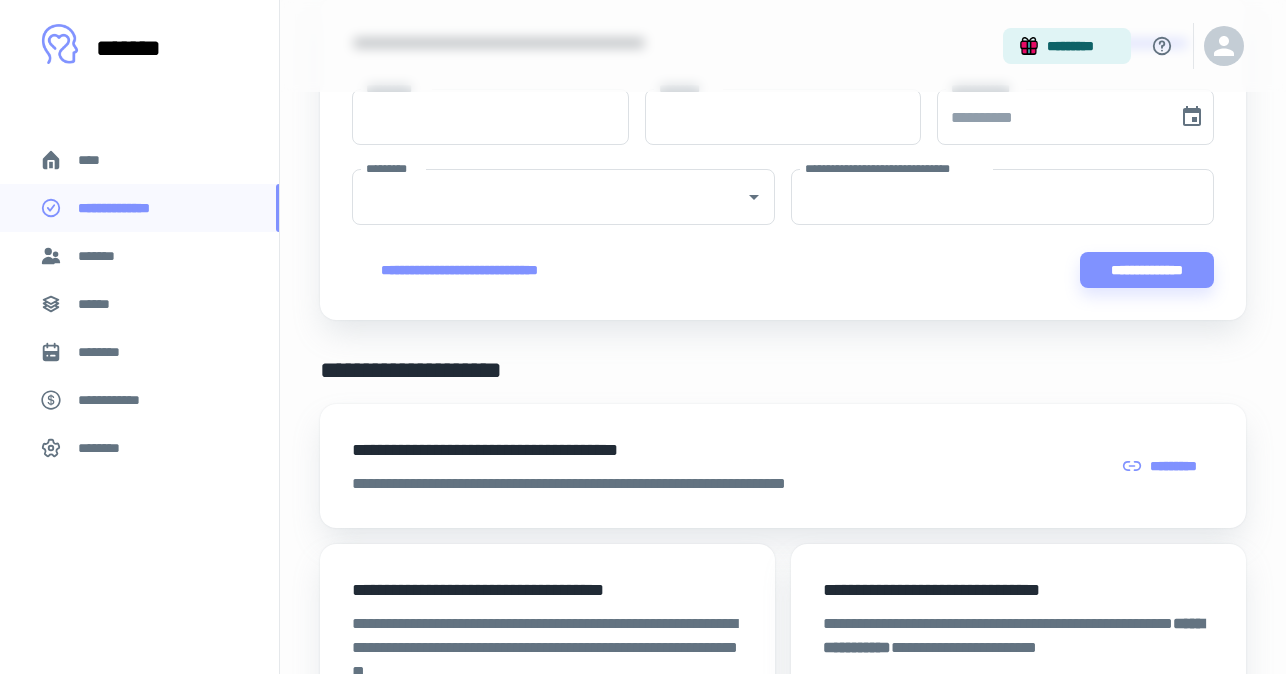 scroll, scrollTop: 198, scrollLeft: 0, axis: vertical 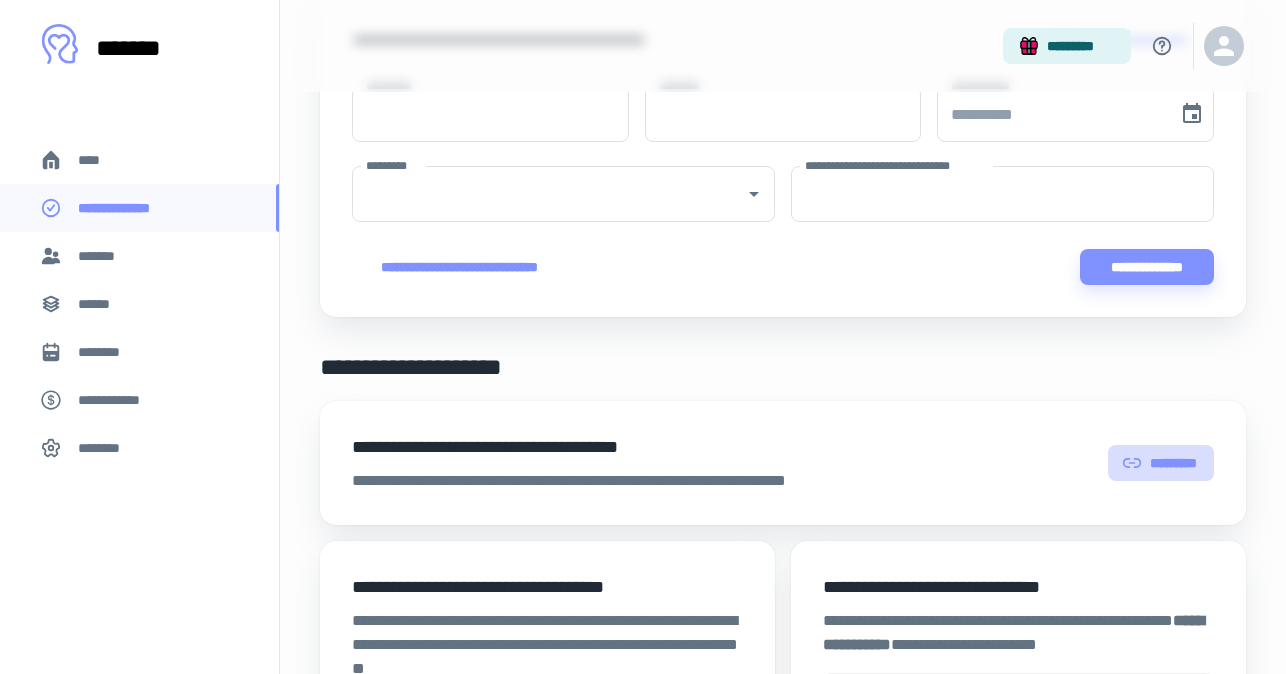 click on "*********" at bounding box center [1161, 463] 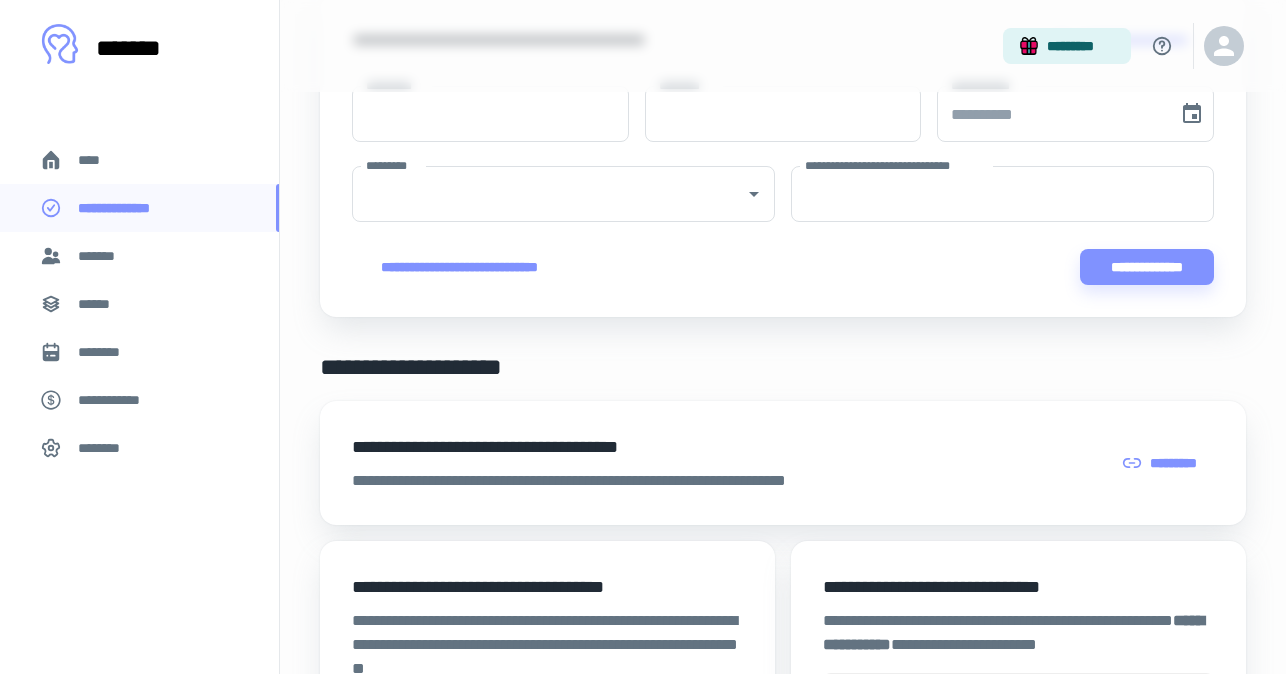 type 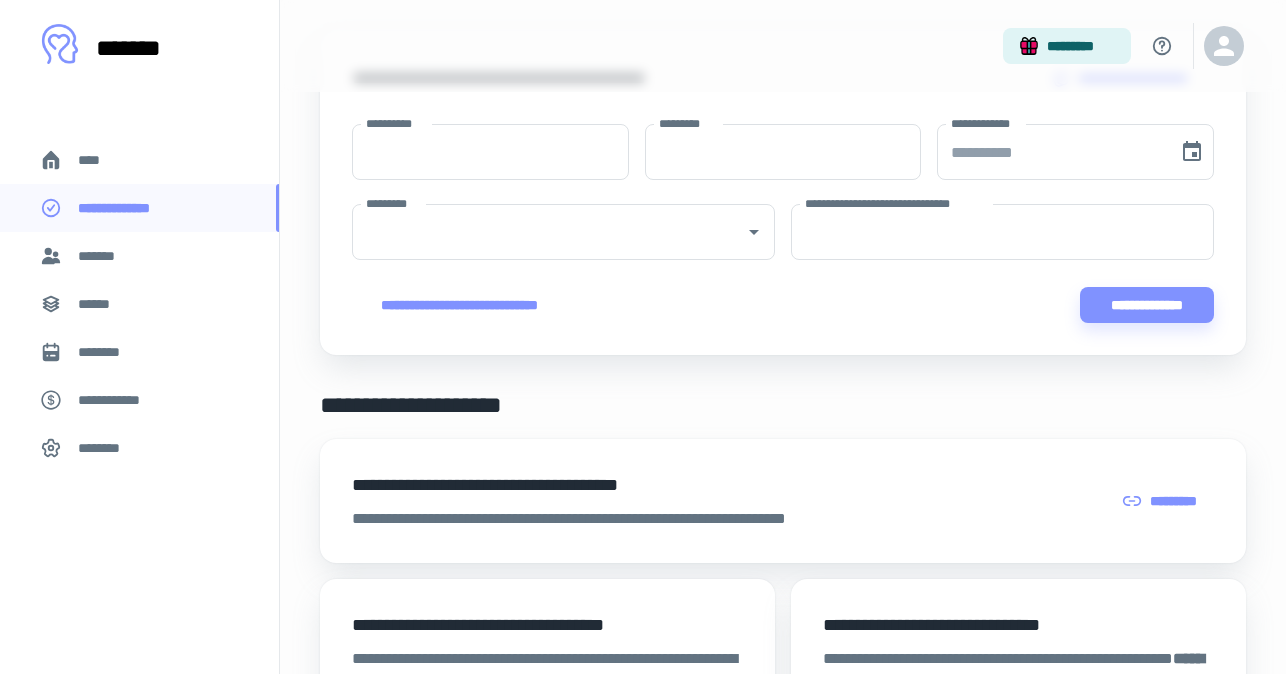 scroll, scrollTop: 152, scrollLeft: 0, axis: vertical 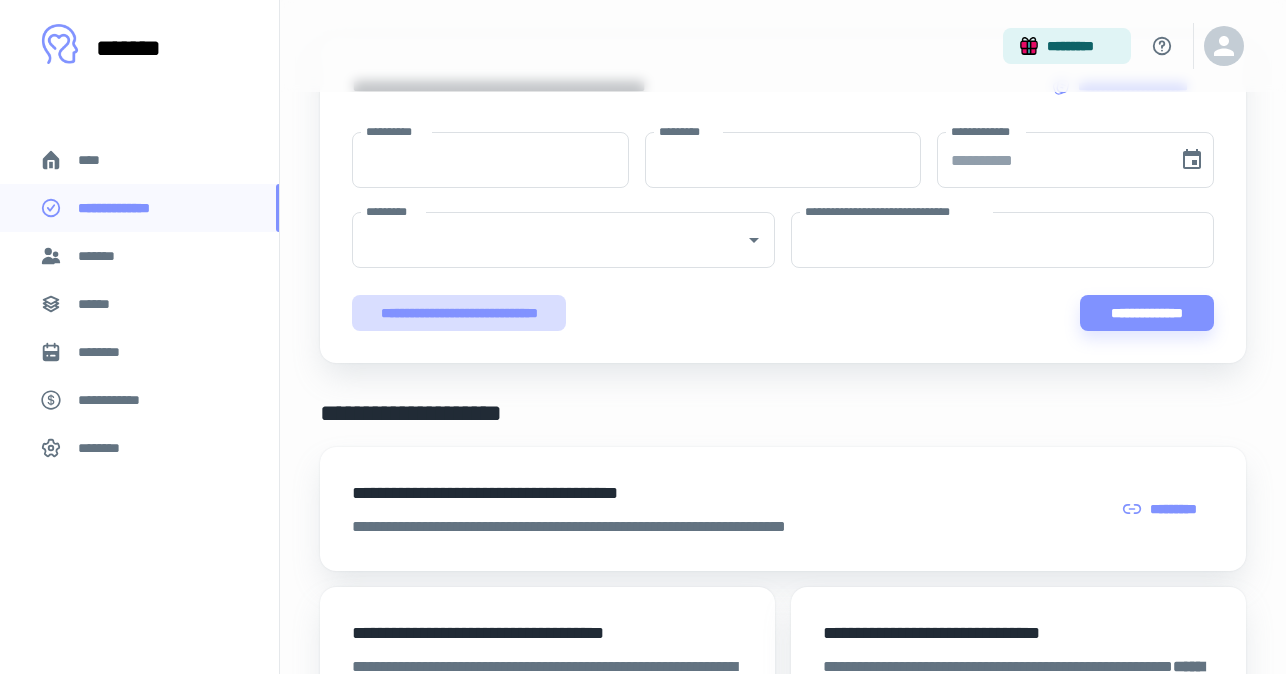 click on "**********" at bounding box center (459, 313) 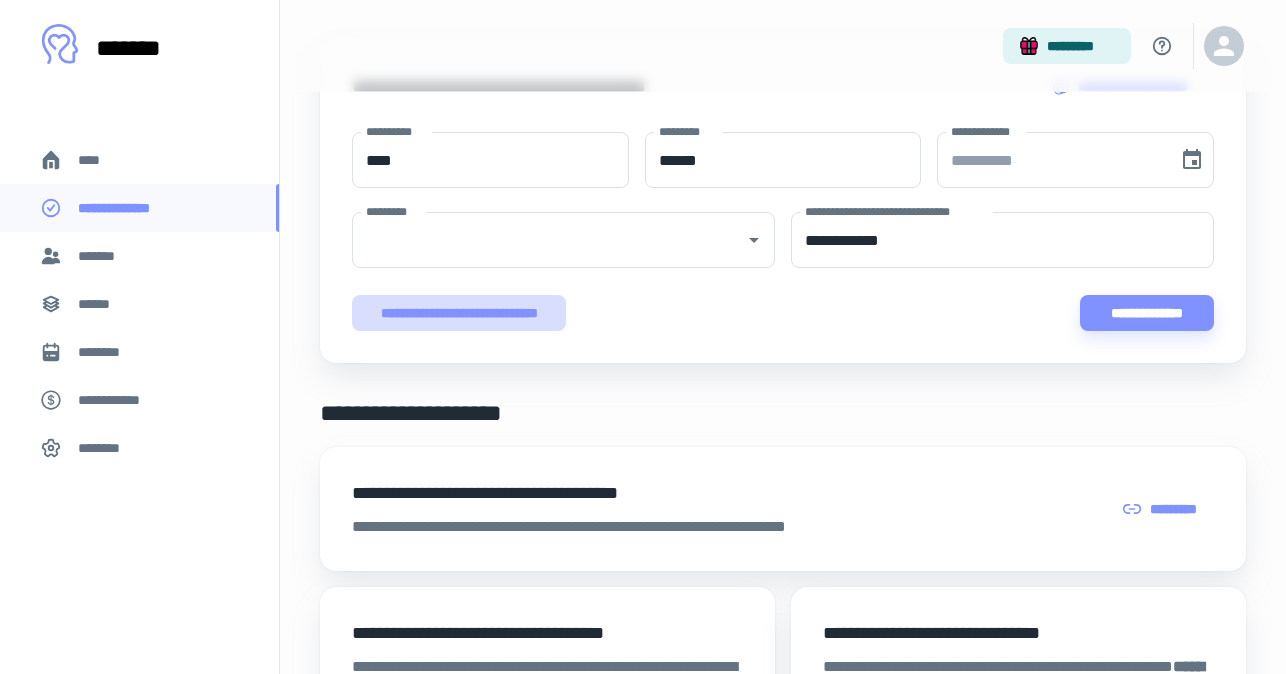 type on "**********" 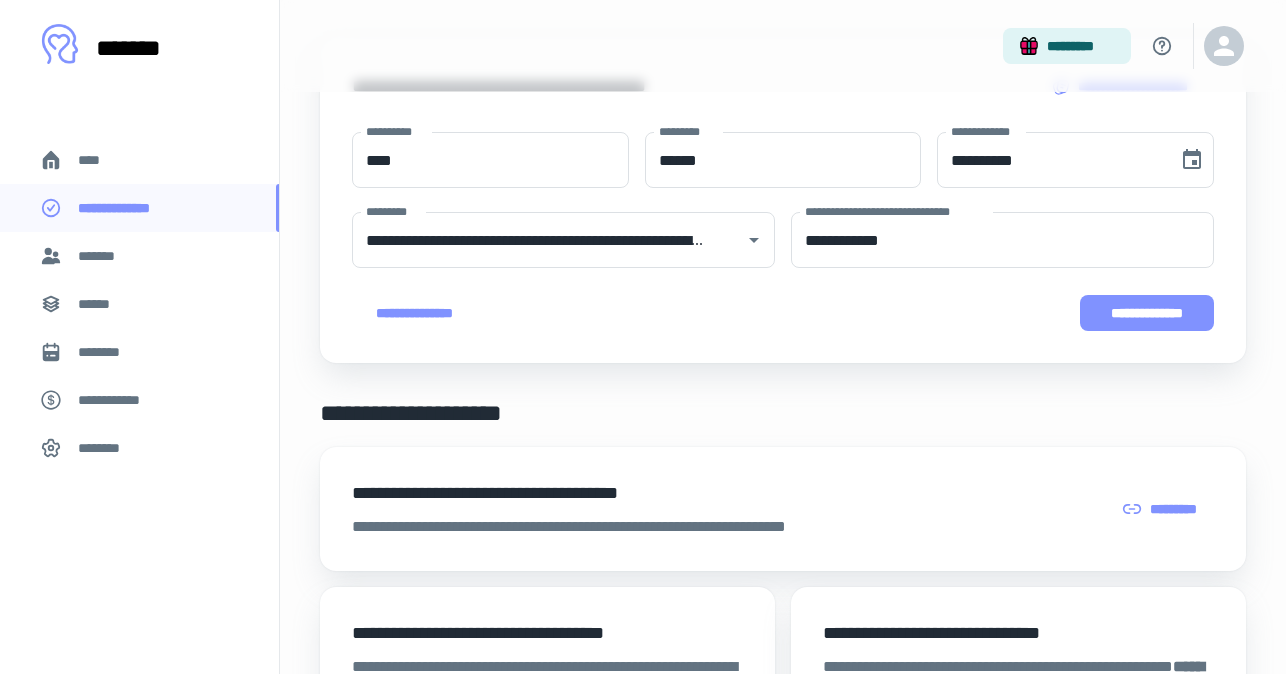 click on "**********" at bounding box center (1147, 313) 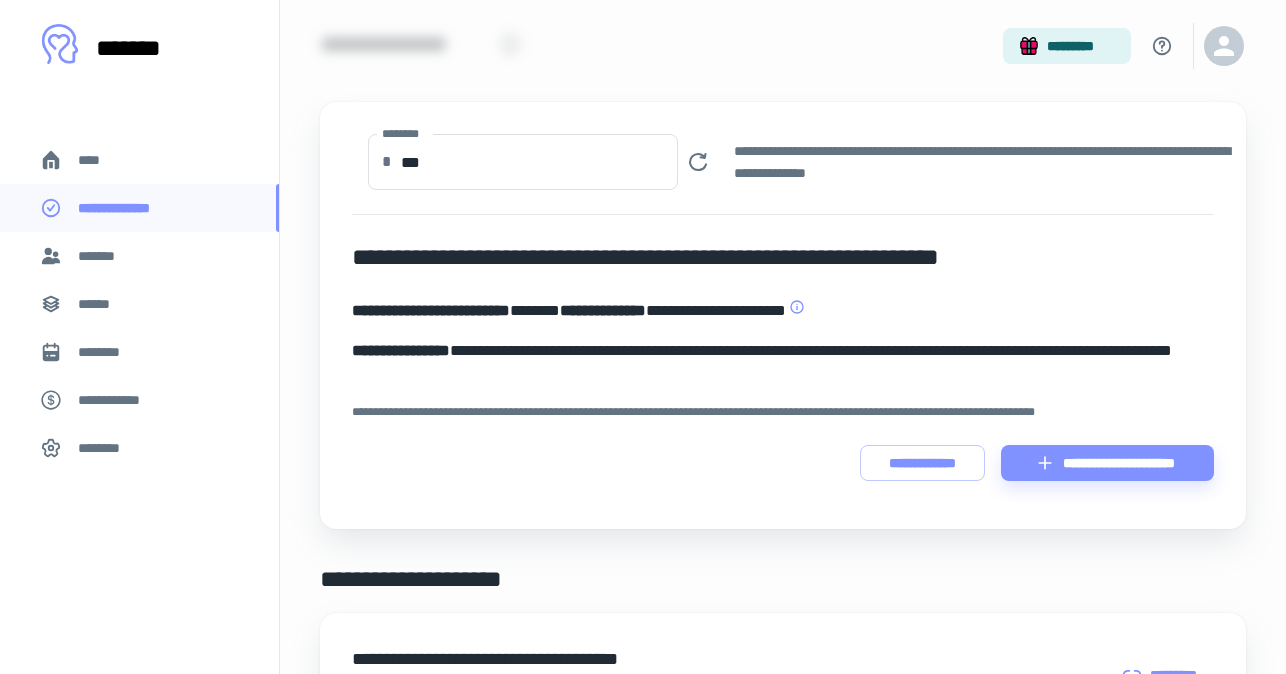 scroll, scrollTop: 89, scrollLeft: 0, axis: vertical 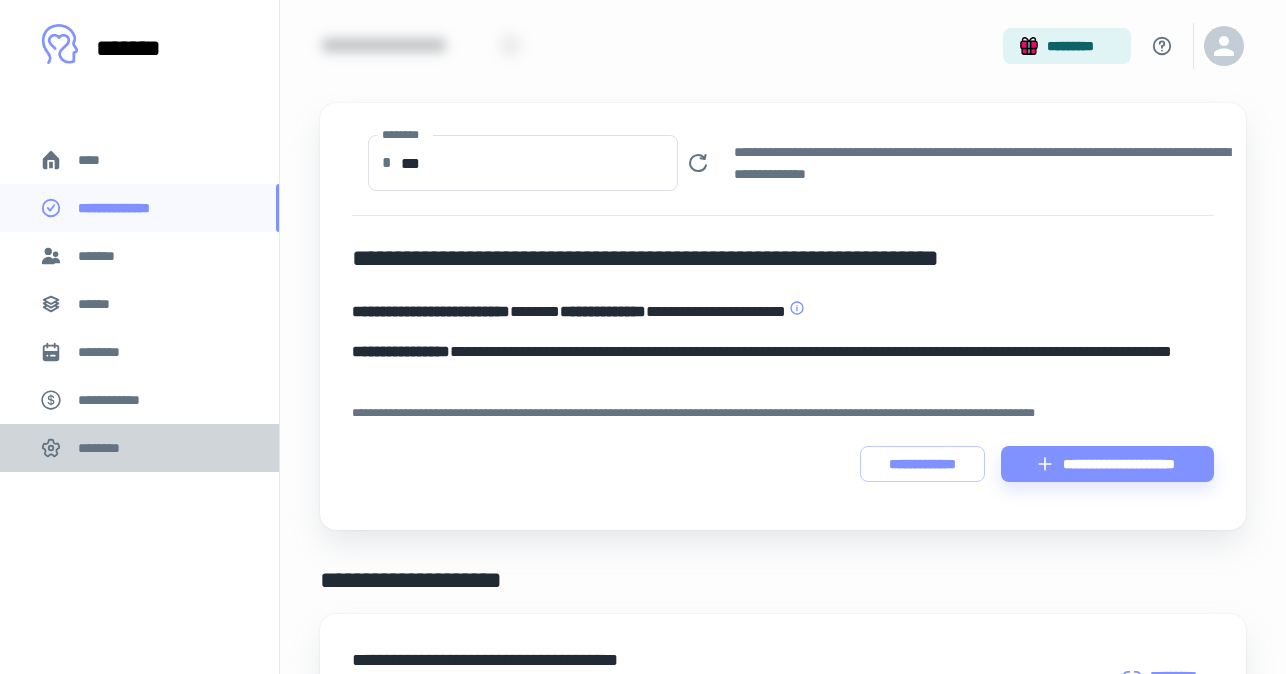 click on "********" at bounding box center (139, 448) 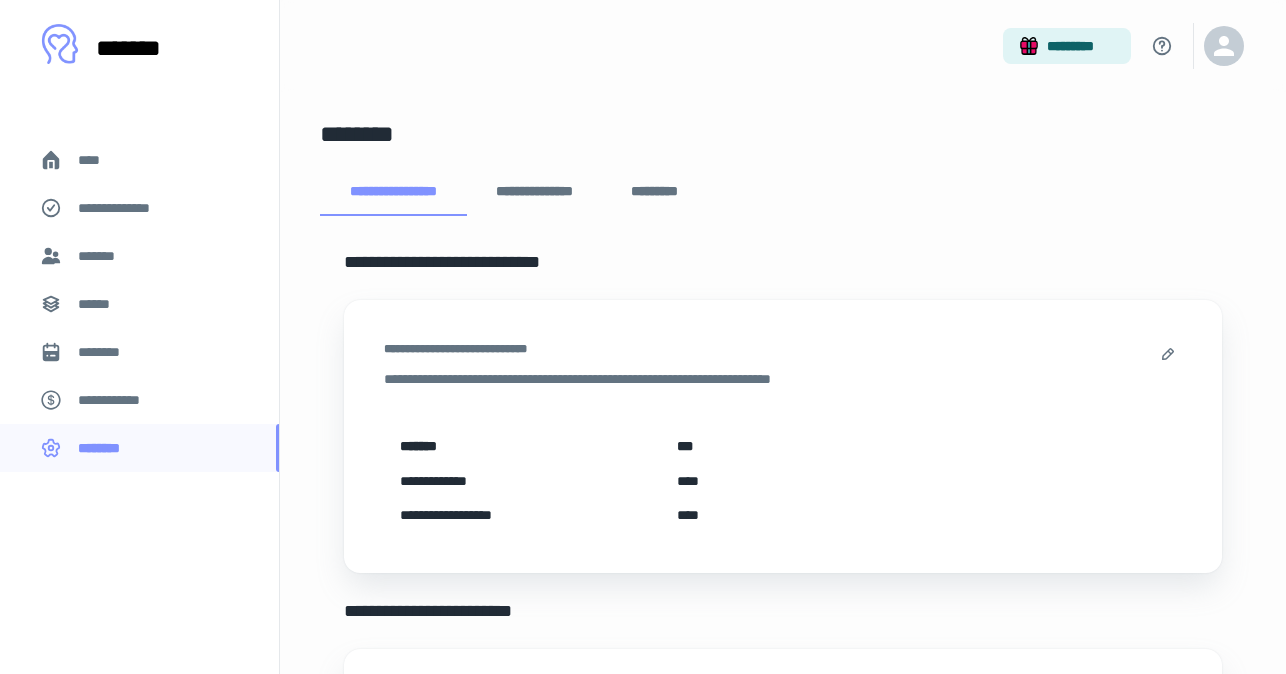 click on "**********" at bounding box center (127, 208) 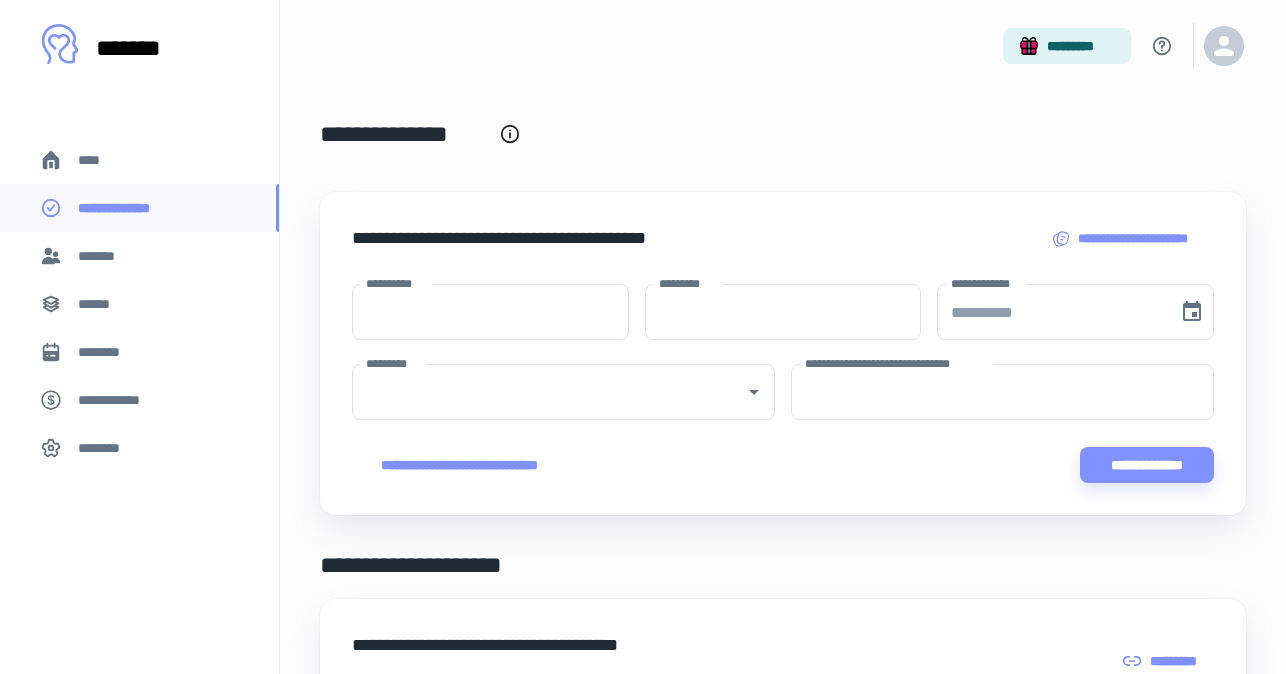 click on "**********" at bounding box center [459, 465] 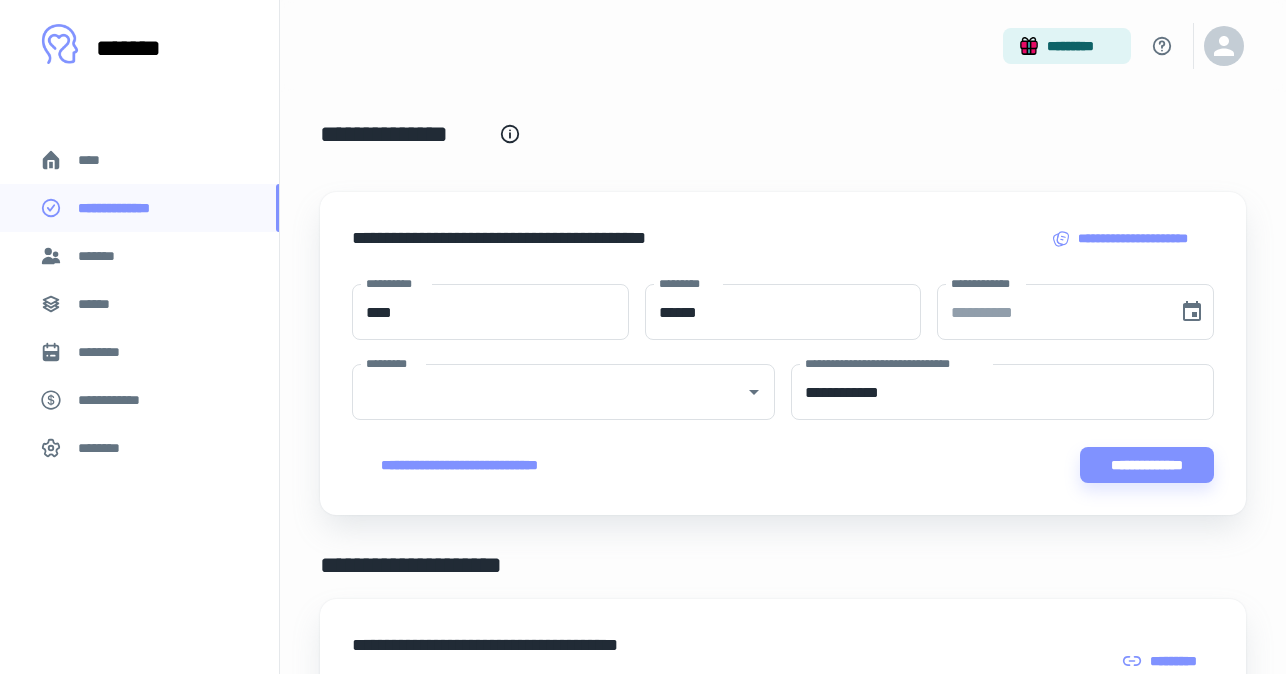 type on "**********" 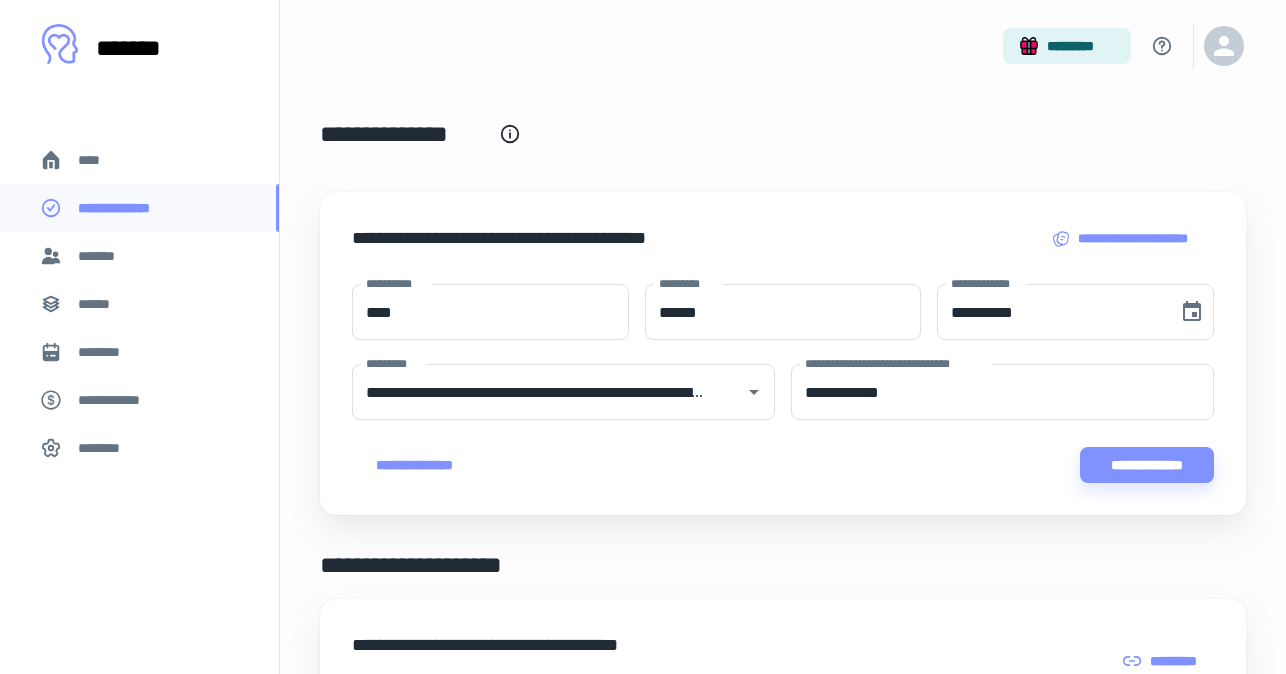click on "**********" at bounding box center (783, 812) 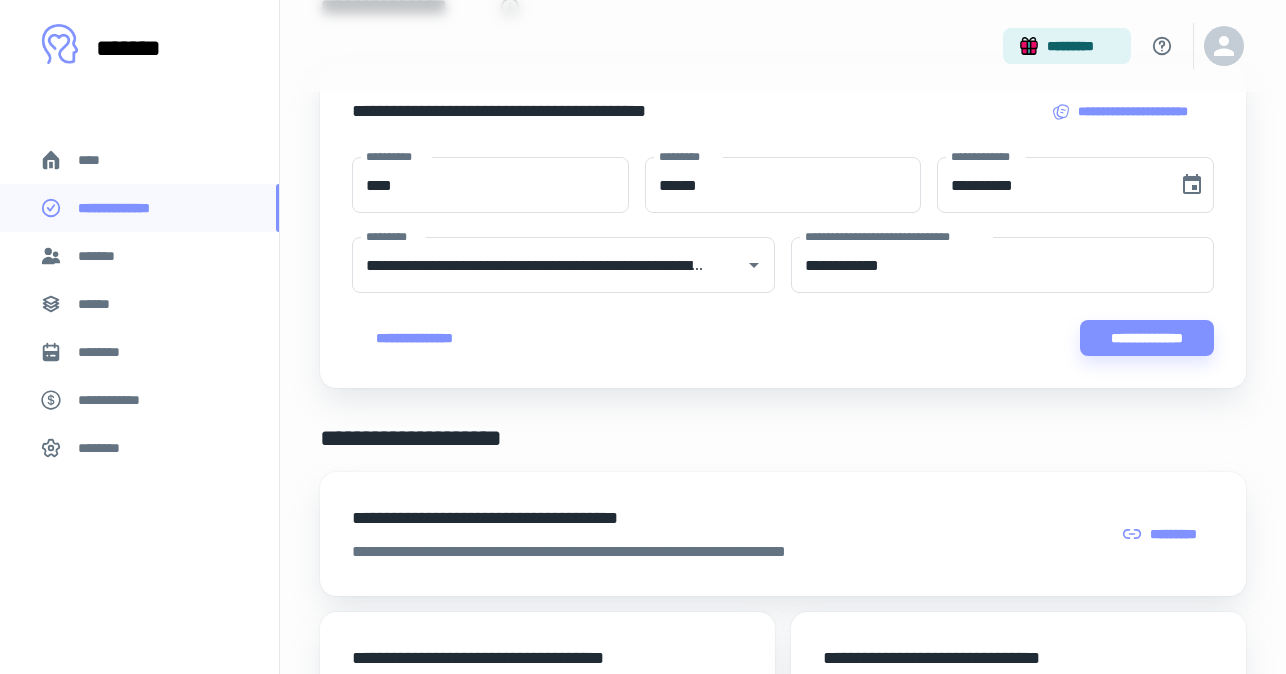 scroll, scrollTop: 136, scrollLeft: 0, axis: vertical 